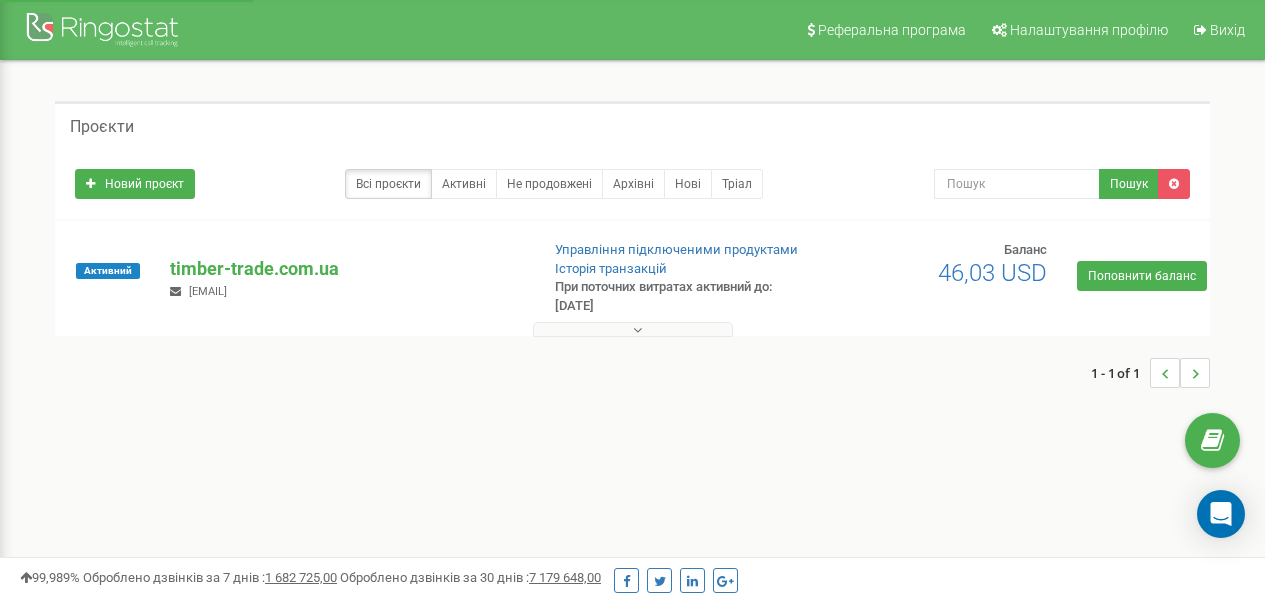 scroll, scrollTop: 0, scrollLeft: 0, axis: both 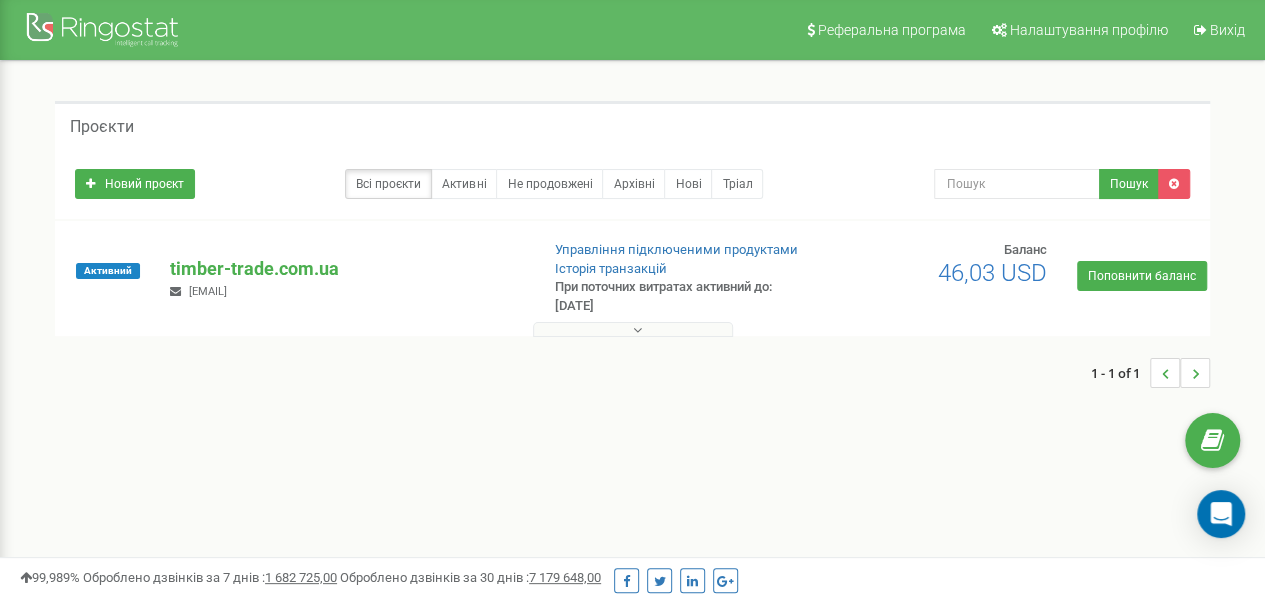 click at bounding box center [633, 329] 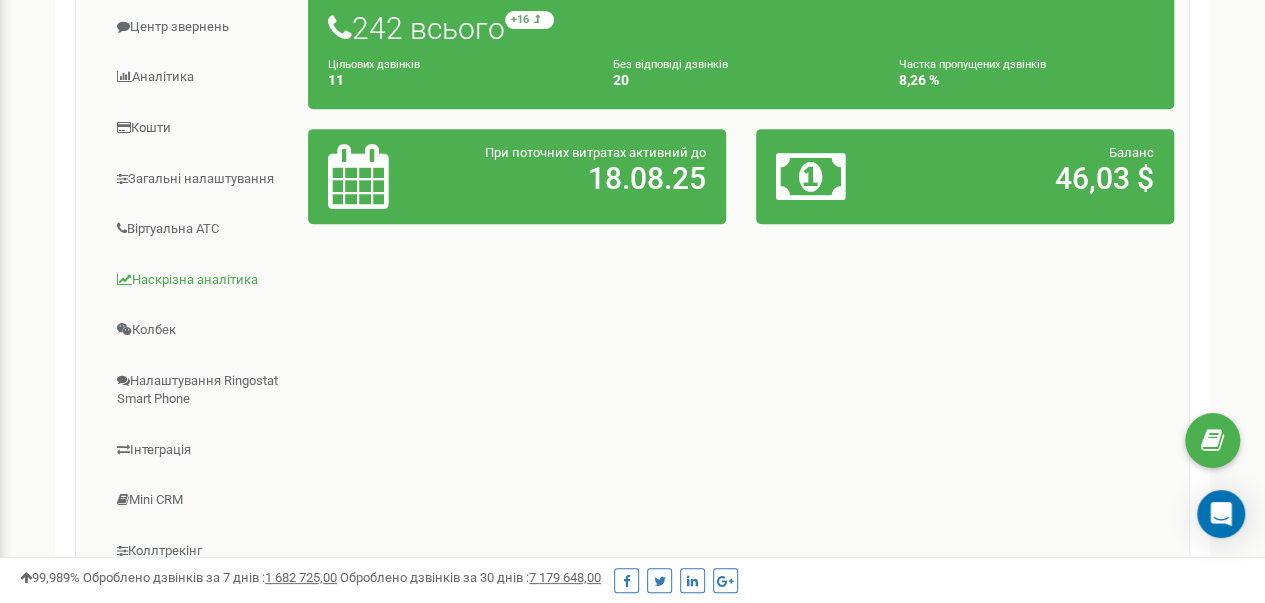 scroll, scrollTop: 0, scrollLeft: 0, axis: both 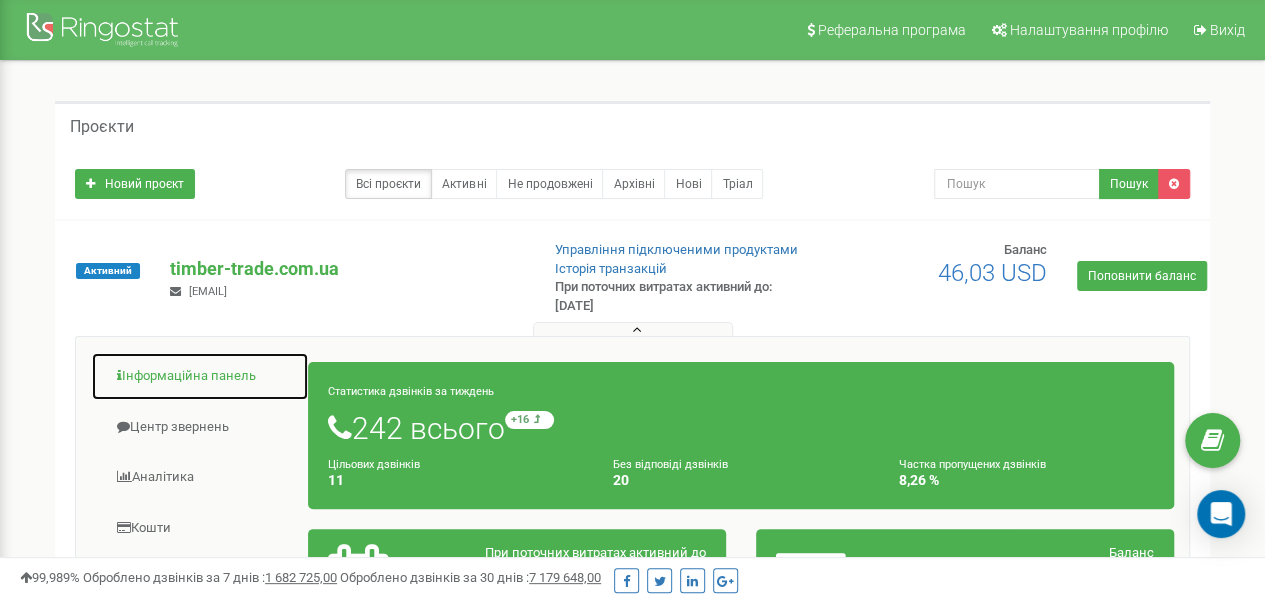click on "Інформаційна панель" at bounding box center [200, 376] 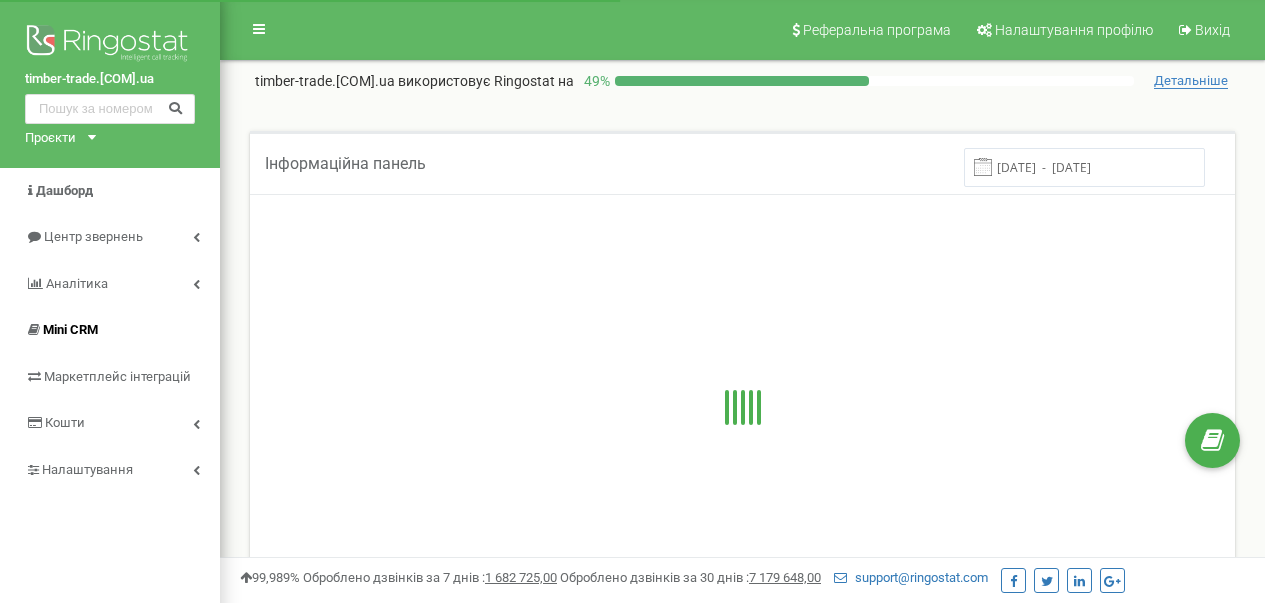 scroll, scrollTop: 0, scrollLeft: 0, axis: both 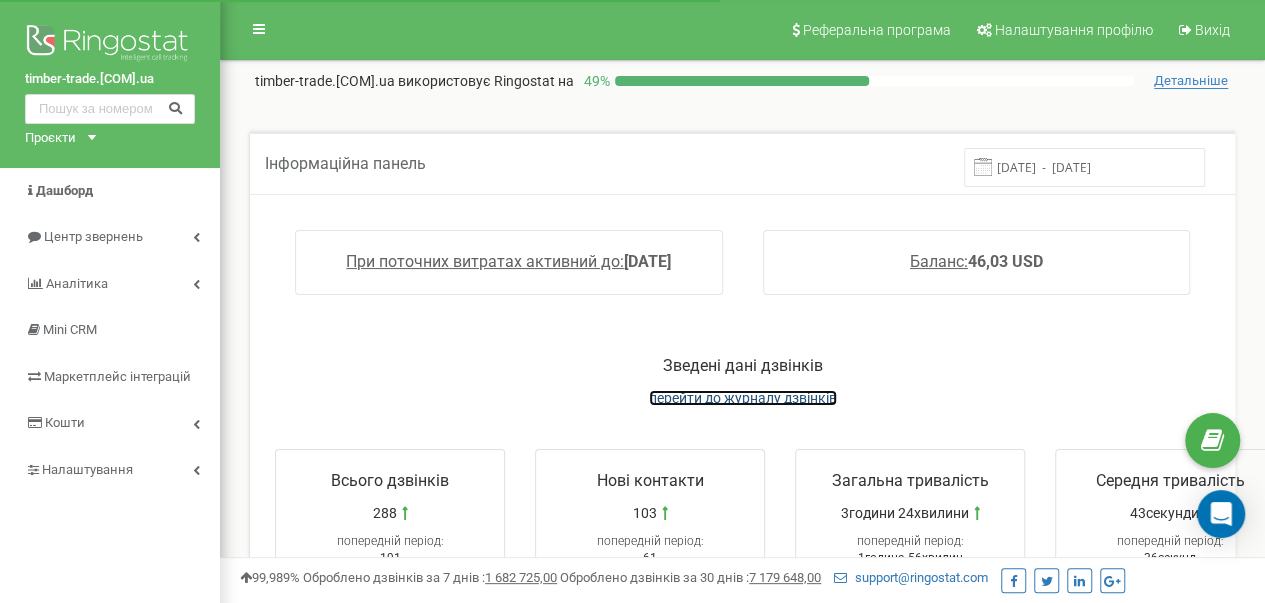 click on "перейти до журналу дзвінків" at bounding box center (743, 398) 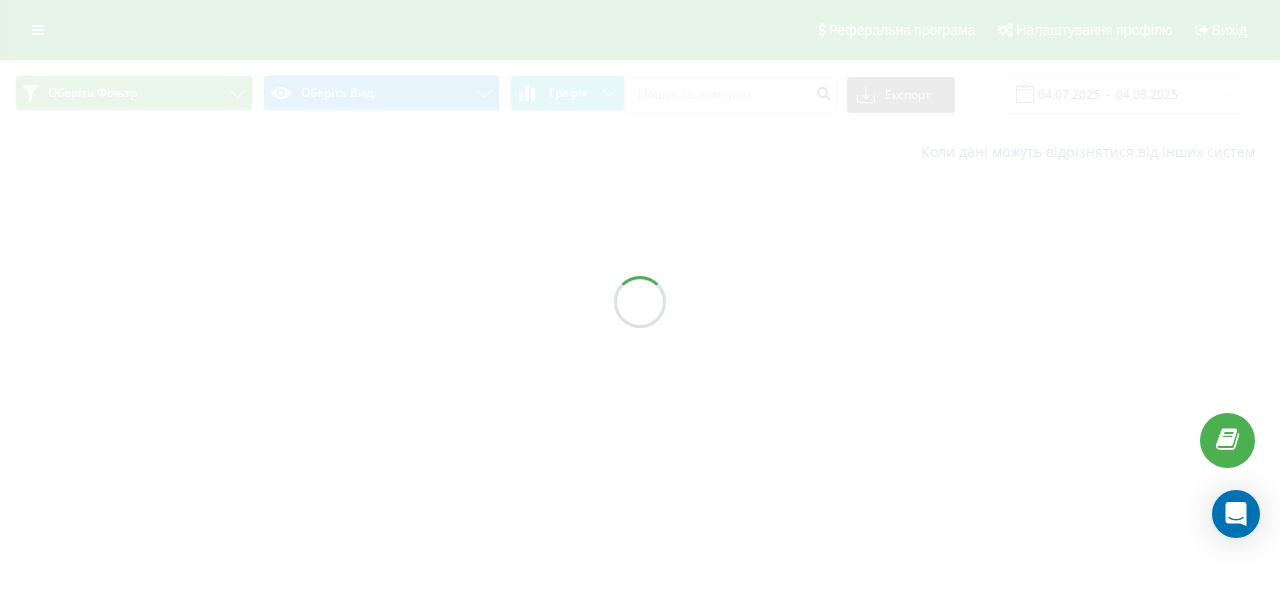 scroll, scrollTop: 0, scrollLeft: 0, axis: both 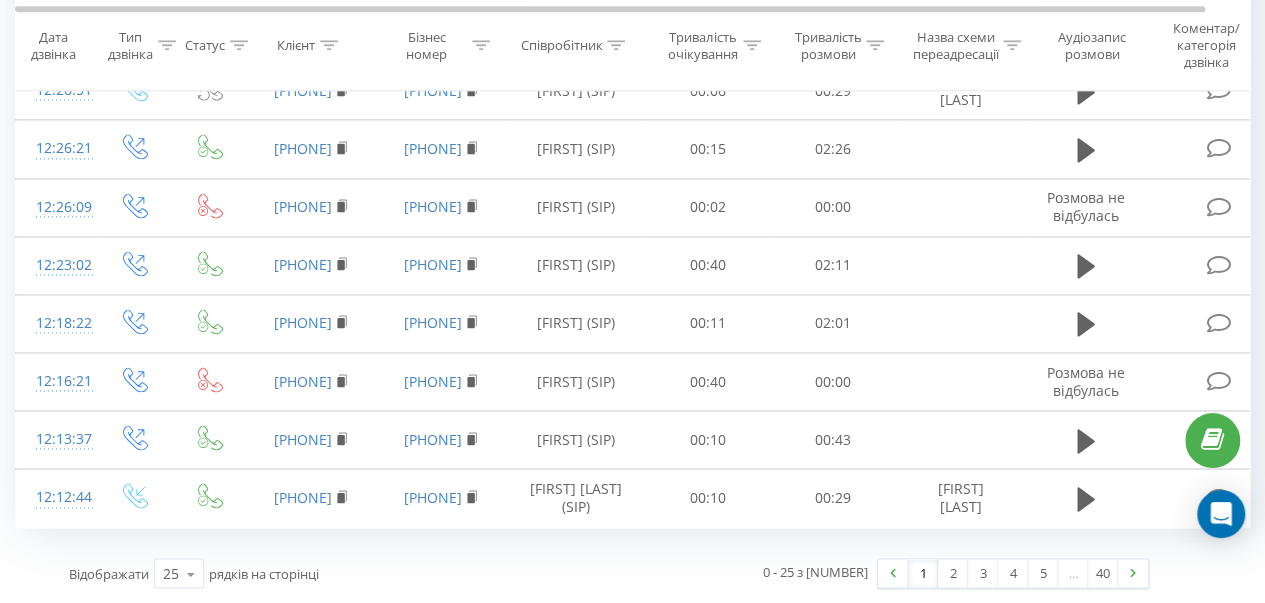 click on "0 - 25 з [NUMBER]" at bounding box center [886, 573] 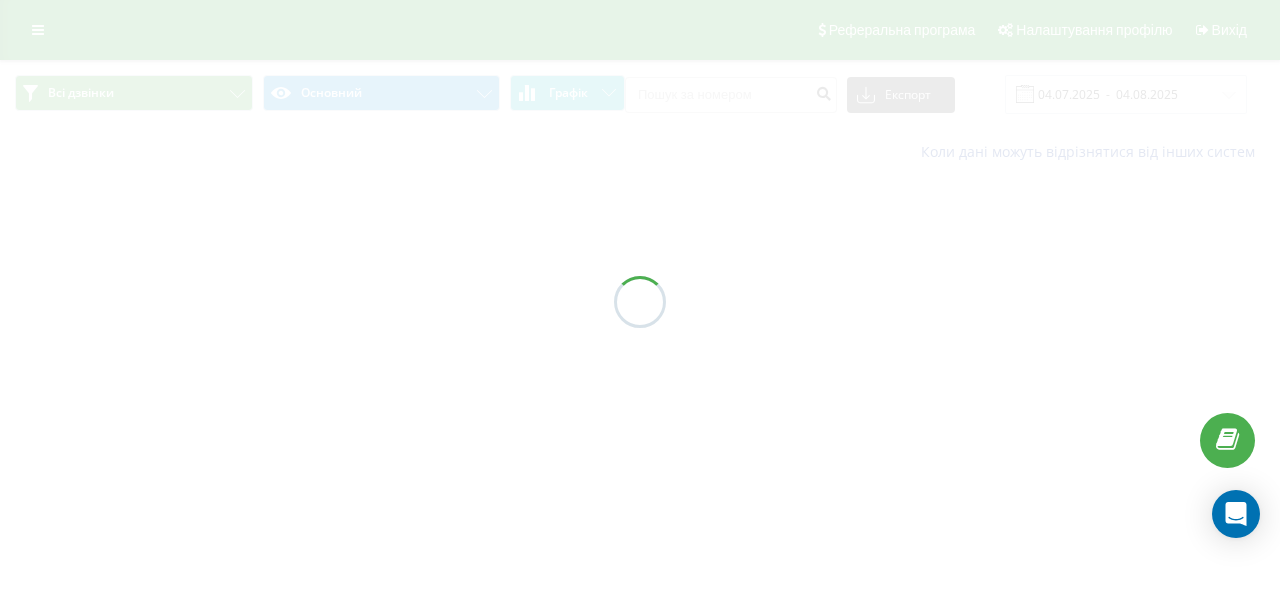 scroll, scrollTop: 0, scrollLeft: 0, axis: both 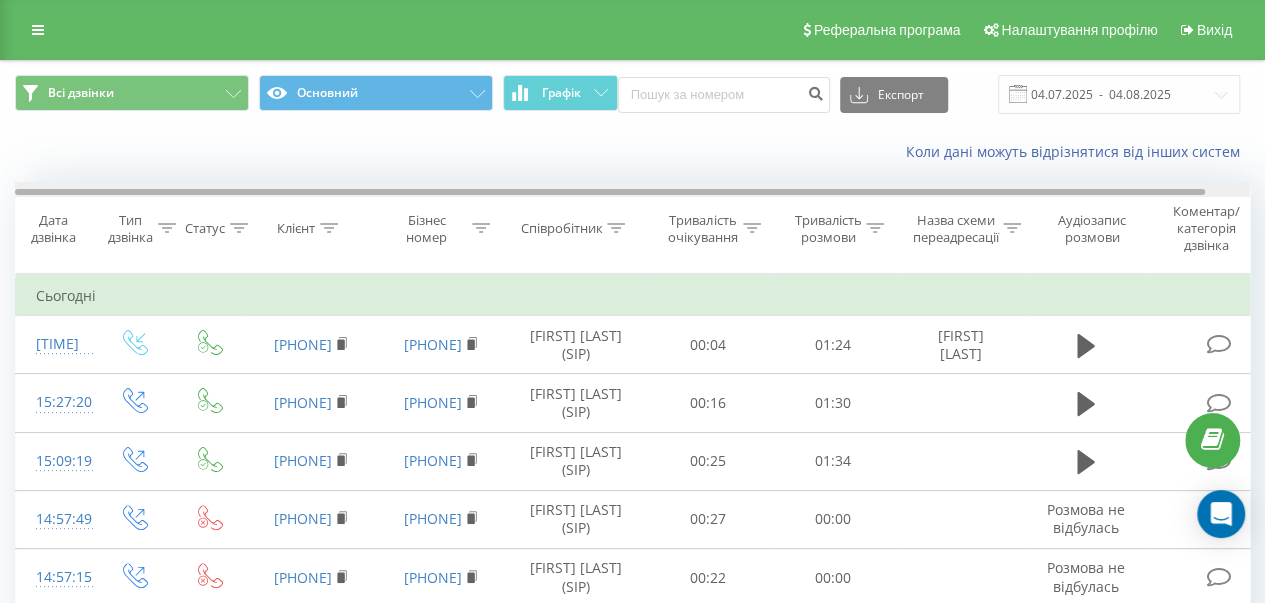 click on "Коли дані можуть відрізнятися вiд інших систем" at bounding box center [869, 152] 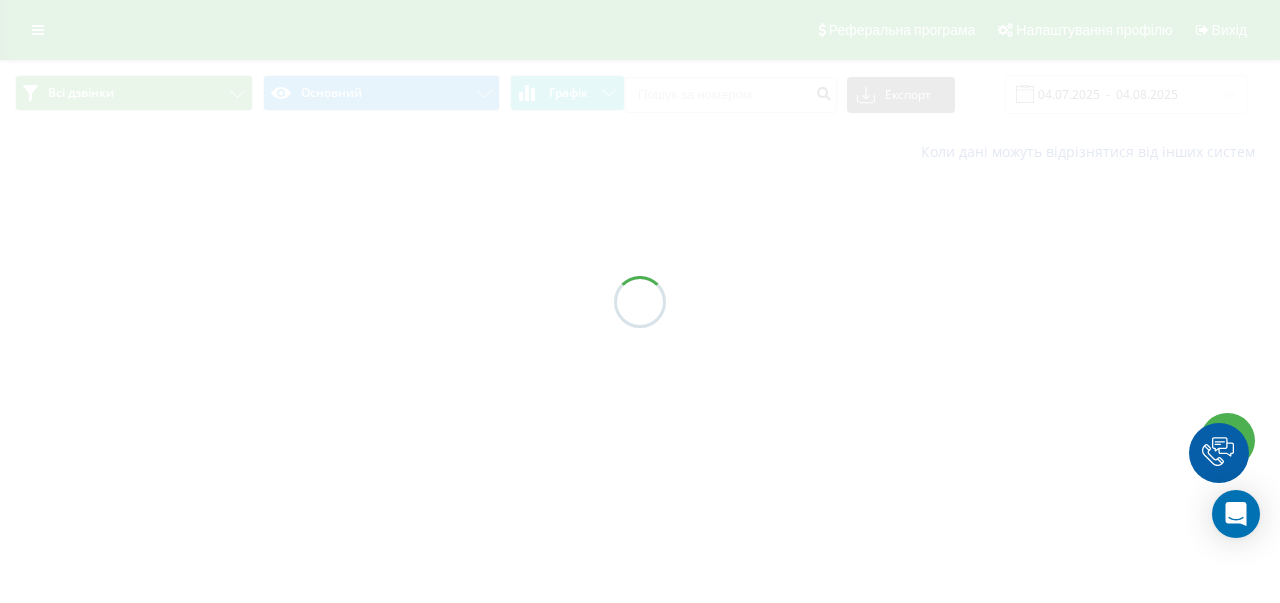 scroll, scrollTop: 0, scrollLeft: 0, axis: both 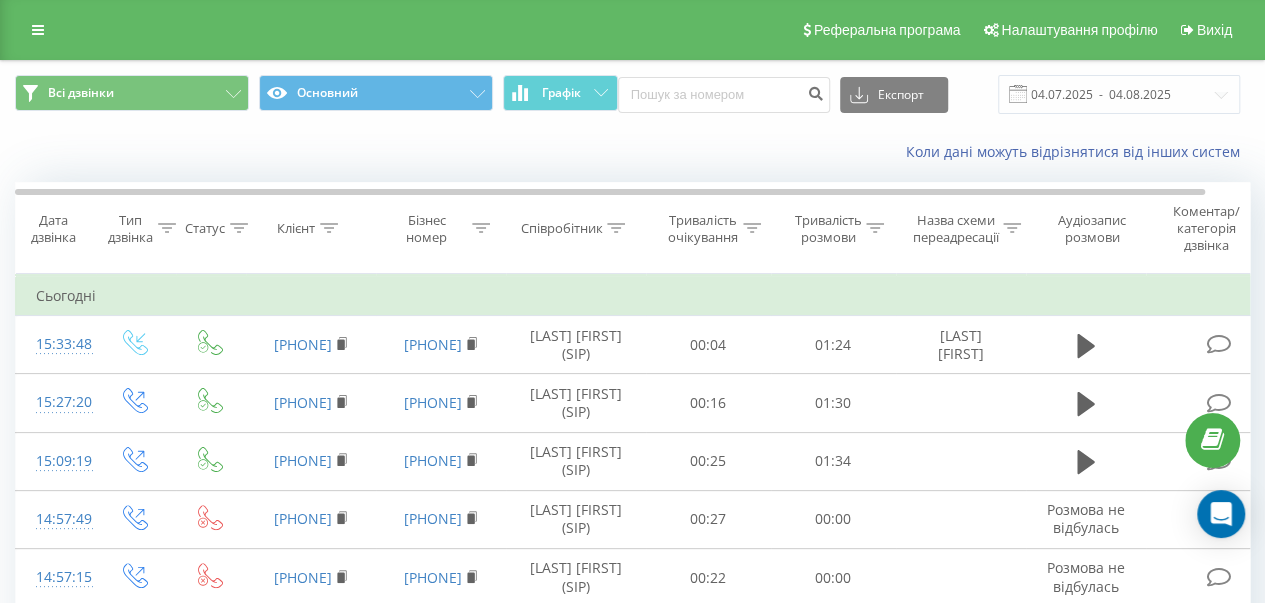 click on "Коли дані можуть відрізнятися вiд інших систем" at bounding box center [632, 152] 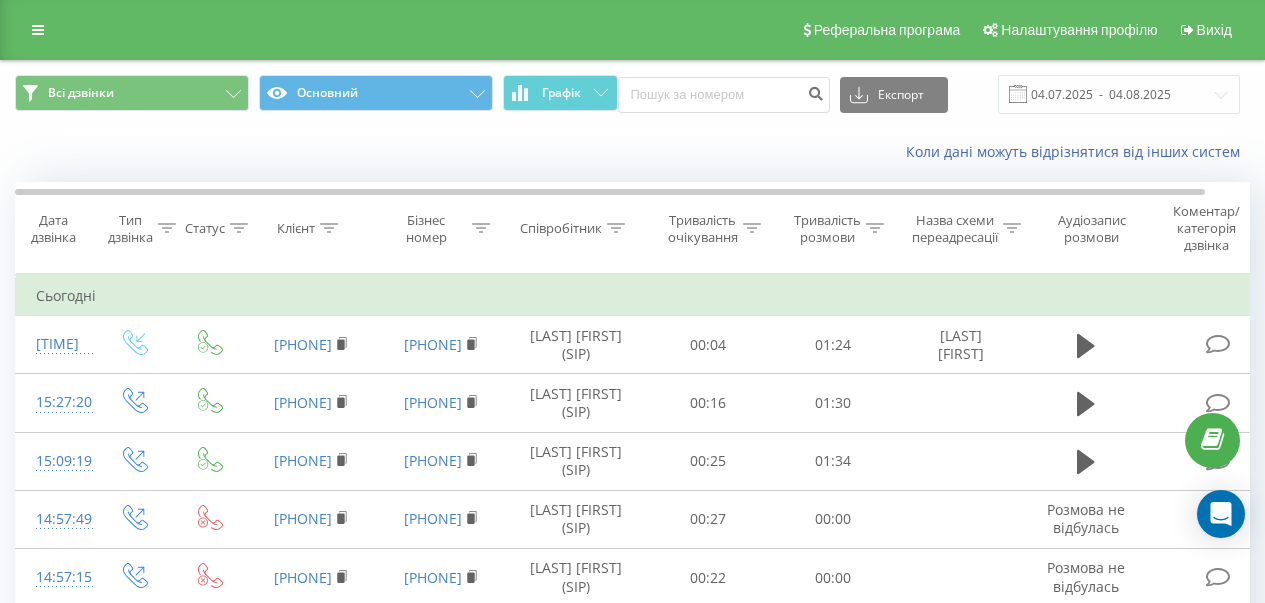 scroll, scrollTop: 0, scrollLeft: 0, axis: both 